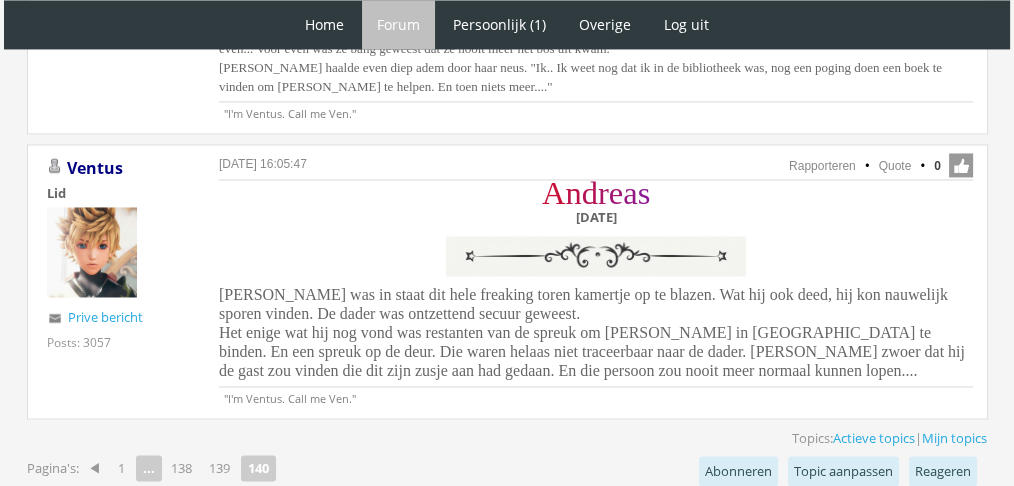 scroll, scrollTop: 0, scrollLeft: 0, axis: both 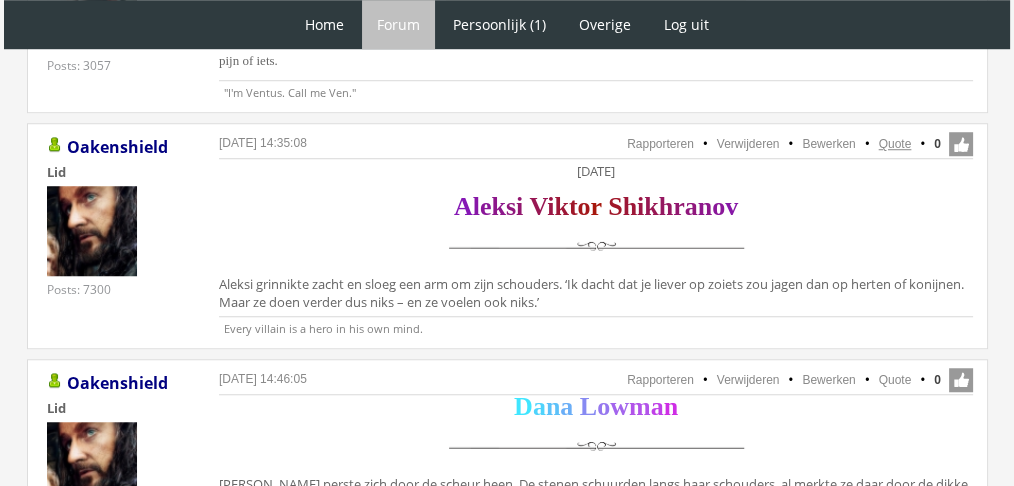 click on "Quote" at bounding box center [895, 144] 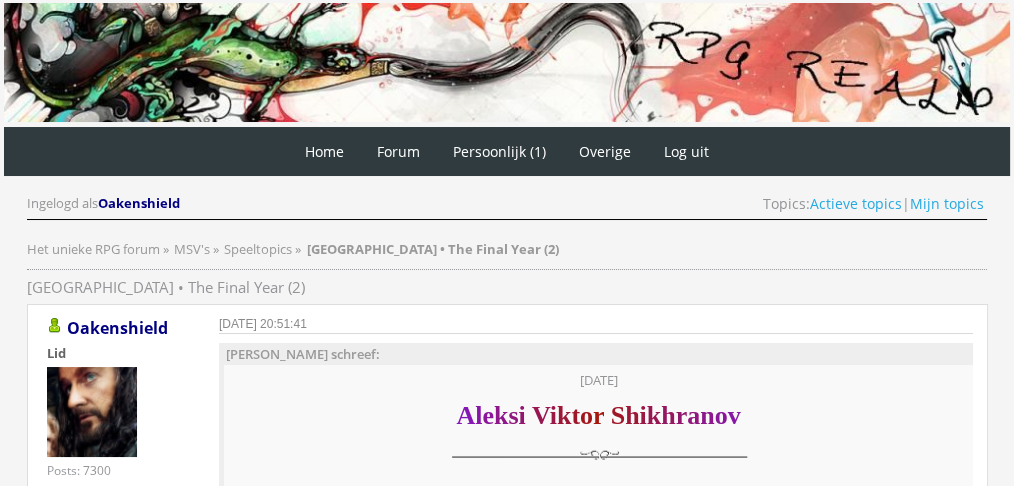 scroll, scrollTop: 0, scrollLeft: 0, axis: both 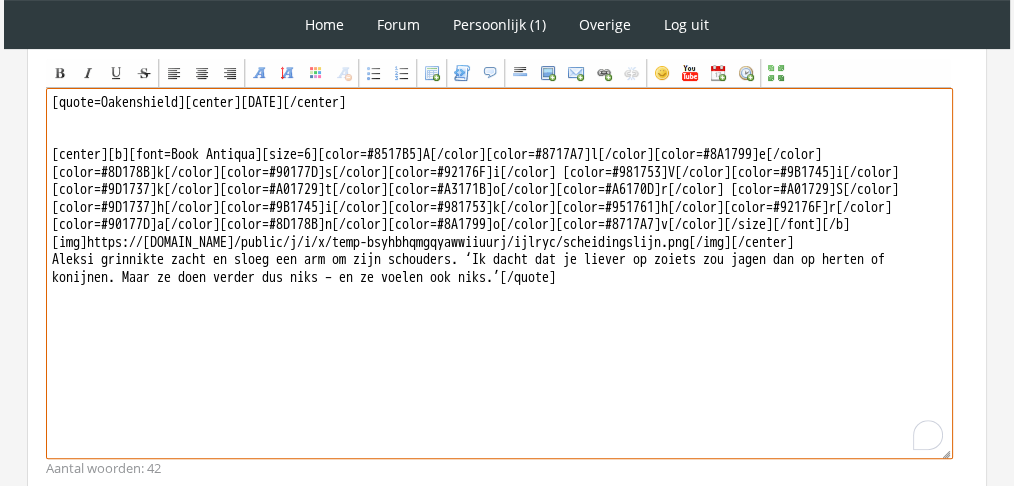 drag, startPoint x: 683, startPoint y: 327, endPoint x: 19, endPoint y: 265, distance: 666.8883 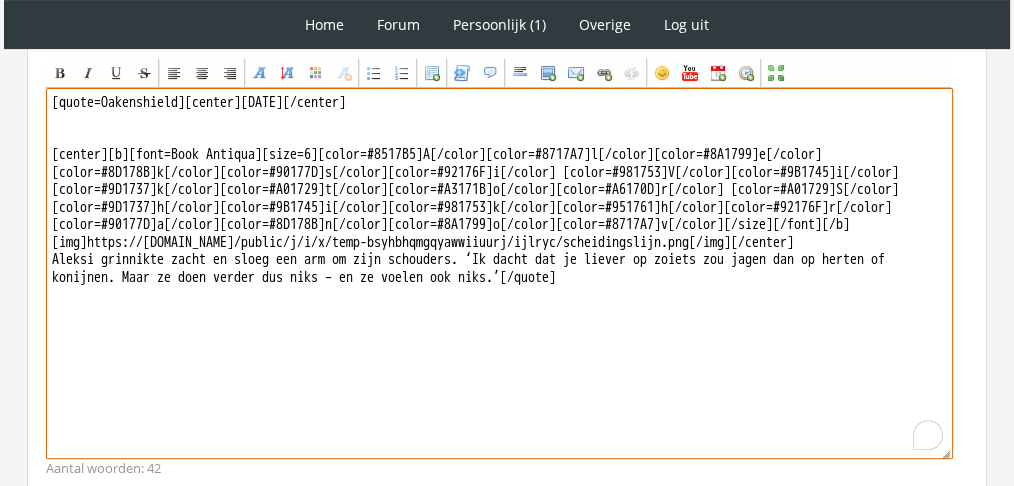 click on "RPG Realm
Ingelogd als  Oakenshield
Topics:  Actieve topics  |  Mijn topics
Het unieke RPG forum
»
MSV's
»
Speeltopics
»
Hogwarts  • The Final Year (2)
Hogwarts  • The Final Year (2)
6 juli 2025 om 20:51:41
Oakenshield
Lid" at bounding box center [507, 79] 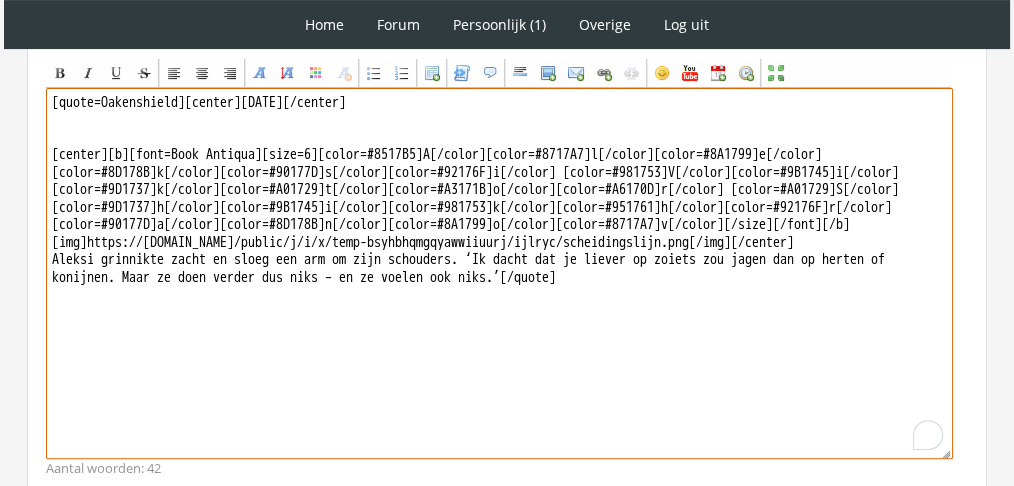paste on "Misschien was het niet nodig dat hij Feliks’ houding wat corrigeerde – maar hé, dit was een date, toch? Toen Feliks dan ook de boog spande, legde hij zijn handen om Feliks’ heupen en draaide hem iets. ‘Je voeten moeten op gelijke hoogte, in de lijn van je schouders, en je moet met je linkerschouder naar je doel wijzen.’
Het monstertje dat net verschrikt was weggeschoten, kwam nu weer voorzichtig uit de bosjes vandaan." 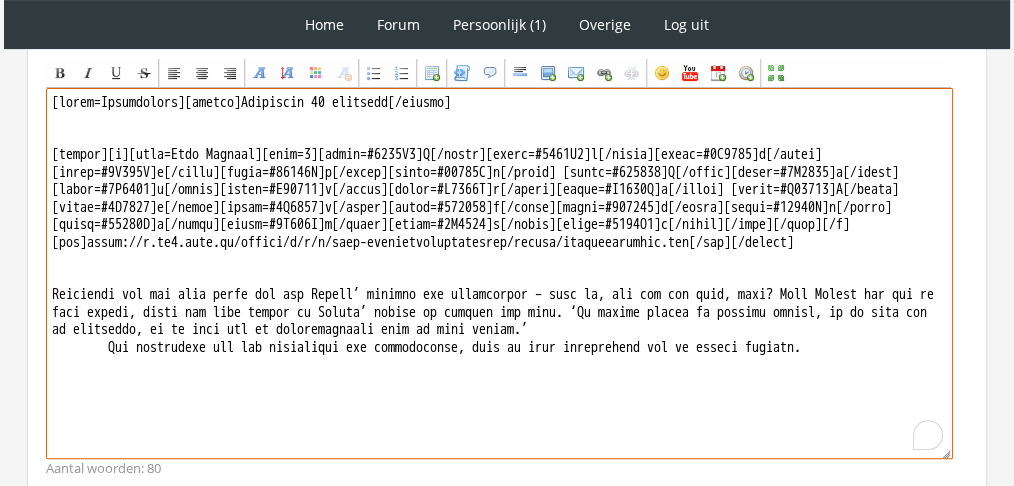 click at bounding box center (499, 273) 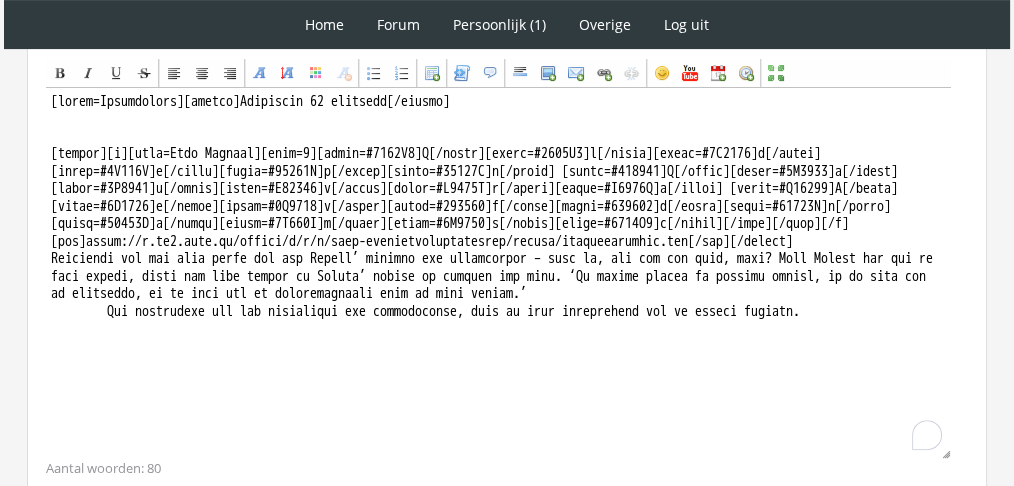 click on "Bericht
Bold Italic Underline Strikethrough Align left Center Align right Font Name Font Size Font Color Remove Formatting Bullet list Ordered list Insert a table Code Insert a Quote Insert a horizontal rule Insert an image Insert an email Insert a link Unlink Insert an emoticon Insert a YouTube video Insert current date Insert current time Maximize
Aantal woorden: 80" at bounding box center [507, 255] 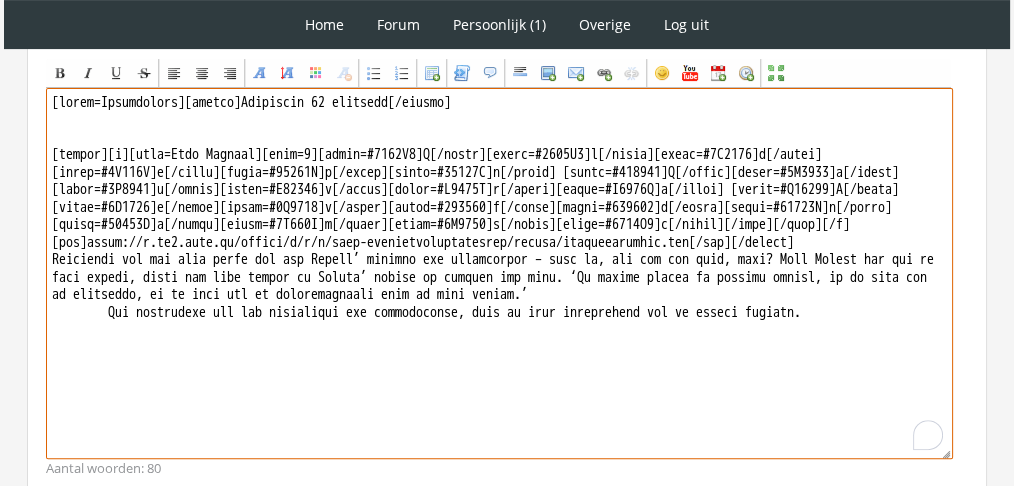 click at bounding box center [499, 273] 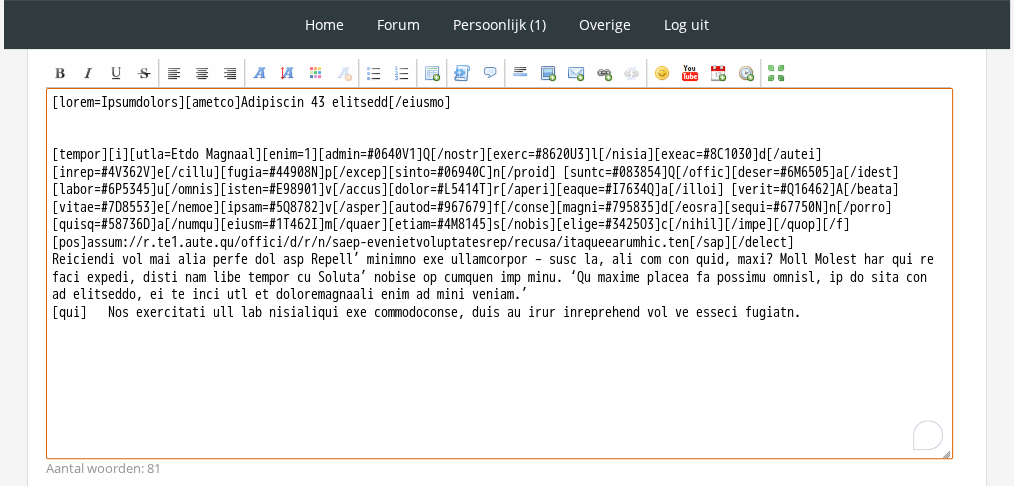 drag, startPoint x: 196, startPoint y: 94, endPoint x: 0, endPoint y: 29, distance: 206.49698 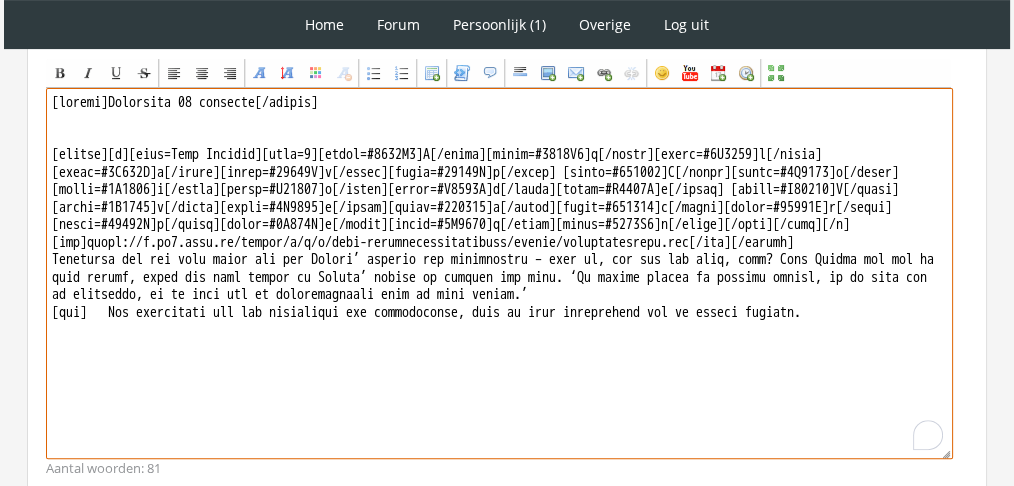 scroll, scrollTop: 777, scrollLeft: 0, axis: vertical 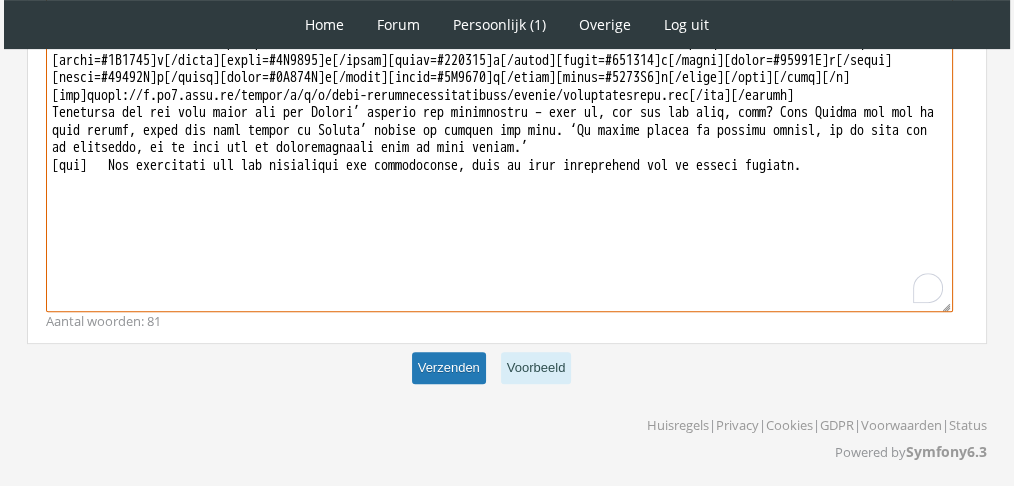 type on "[center]Donderdag 25 november[/center]
[center][b][font=Book Antiqua][size=6][color=#8517B5]A[/color][color=#8717A7]l[/color][color=#8A1799]e[/color][color=#8D178B]k[/color][color=#90177D]s[/color][color=#92176F]i[/color] [color=#981753]V[/color][color=#9B1745]i[/color][color=#9D1737]k[/color][color=#A01729]t[/color][color=#A3171B]o[/color][color=#A6170D]r[/color] [color=#A01729]S[/color][color=#9D1737]h[/color][color=#9B1745]i[/color][color=#981753]k[/color][color=#951761]h[/color][color=#92176F]r[/color][color=#90177D]a[/color][color=#8D178B]n[/color][color=#8A1799]o[/color][color=#8717A7]v[/color][/size][/font][/b]
[img]https://f.eu1.jwwb.nl/public/j/i/x/temp-bsyhbhqmgqyawwiiuurj/ijlryc/scheidingslijn.png[/img][/center]
Misschien was het niet nodig dat hij Feliks’ houding wat corrigeerde – maar hé, dit was een date, toch? Toen Feliks dan ook de boog spande, legde hij zijn handen om Feliks’ heupen en draaide hem iets. ‘Je voeten moeten op gelijke hoogte, in de lijn van je schouders, en je moet met je ..." 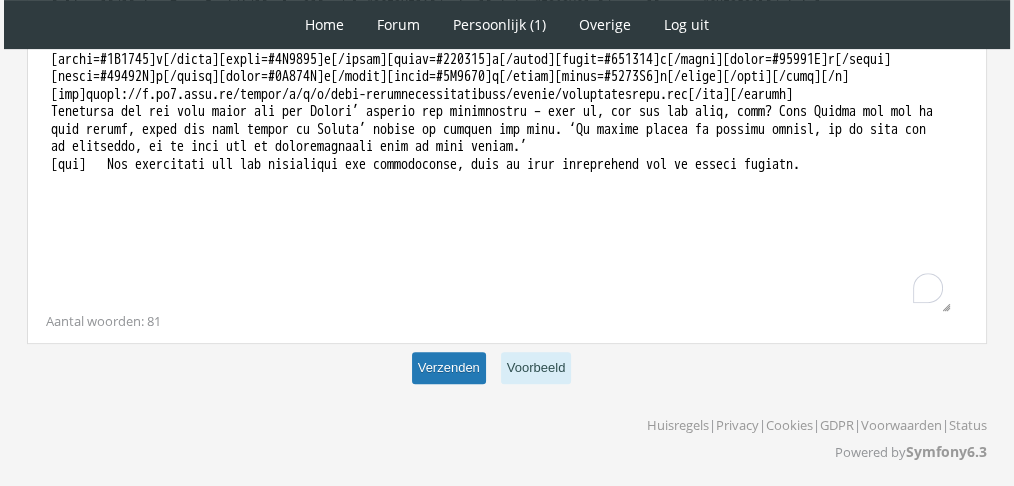 scroll, scrollTop: 776, scrollLeft: 0, axis: vertical 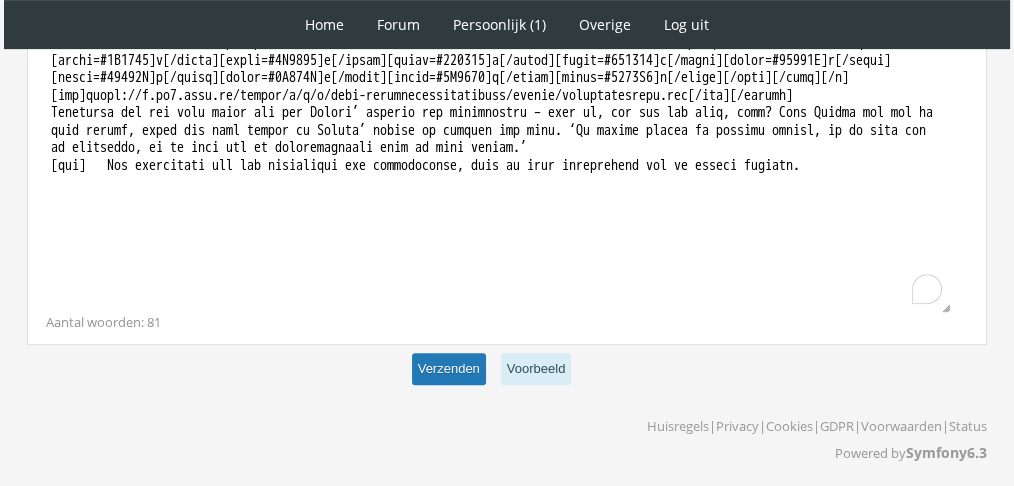 click on "Verzenden" at bounding box center [449, 369] 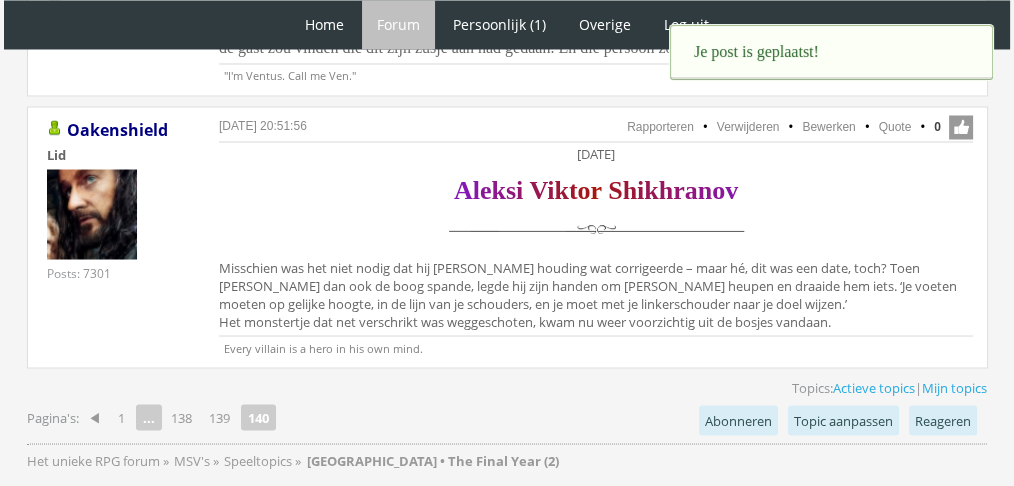 scroll, scrollTop: 0, scrollLeft: 0, axis: both 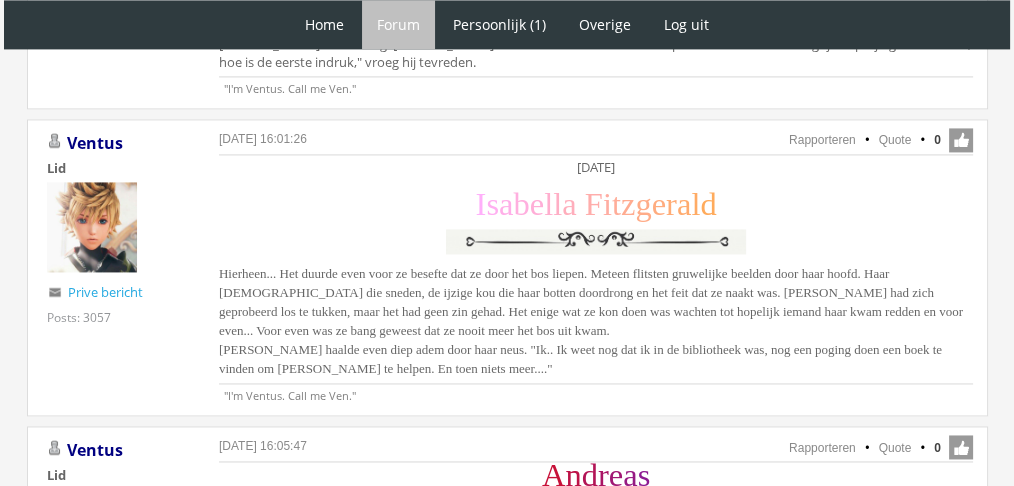 click on "Hierheen... Het duurde even voor ze besefte dat ze door het bos liepen. Meteen flitsten gruwelijke beelden door haar hoofd. Haar polsen die sneden, de ijzige kou die haar botten doordrong en het feit dat ze naakt was. Isa had zich geprobeerd los te tukken, maar het had geen zin gehad. Het enige wat ze kon doen was wachten tot hopelijk iemand haar kwam redden en voor even... Voor even was ze bang geweest dat ze nooit meer het bos uit kwam.
Isabella haalde even diep adem door haar neus. "Ik.. Ik weet nog dat ik in de bibliotheek was, nog een poging doen een boek te vinden om Rosalie te helpen. En toen niets meer...."" at bounding box center (591, 321) 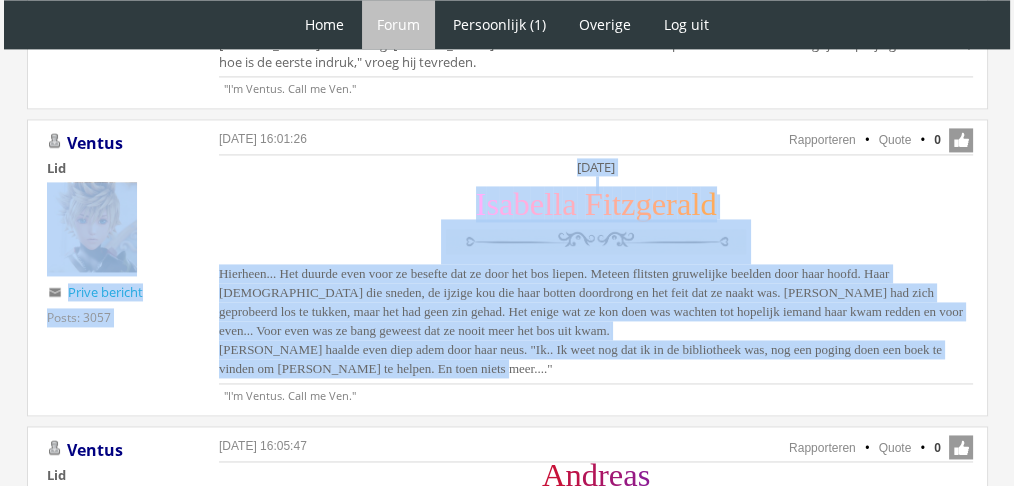 drag, startPoint x: 544, startPoint y: 345, endPoint x: 153, endPoint y: 243, distance: 404.0854 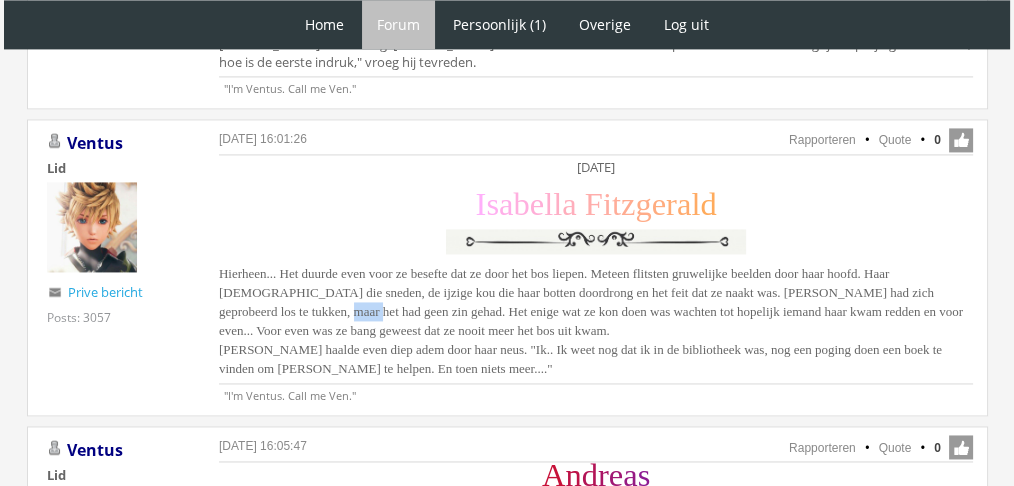 click on "Hierheen... Het duurde even voor ze besefte dat ze door het bos liepen. Meteen flitsten gruwelijke beelden door haar hoofd. Haar polsen die sneden, de ijzige kou die haar botten doordrong en het feit dat ze naakt was. Isa had zich geprobeerd los te tukken, maar het had geen zin gehad. Het enige wat ze kon doen was wachten tot hopelijk iemand haar kwam redden en voor even... Voor even was ze bang geweest dat ze nooit meer het bos uit kwam.
Isabella haalde even diep adem door haar neus. "Ik.. Ik weet nog dat ik in de bibliotheek was, nog een poging doen een boek te vinden om Rosalie te helpen. En toen niets meer...."" at bounding box center (591, 321) 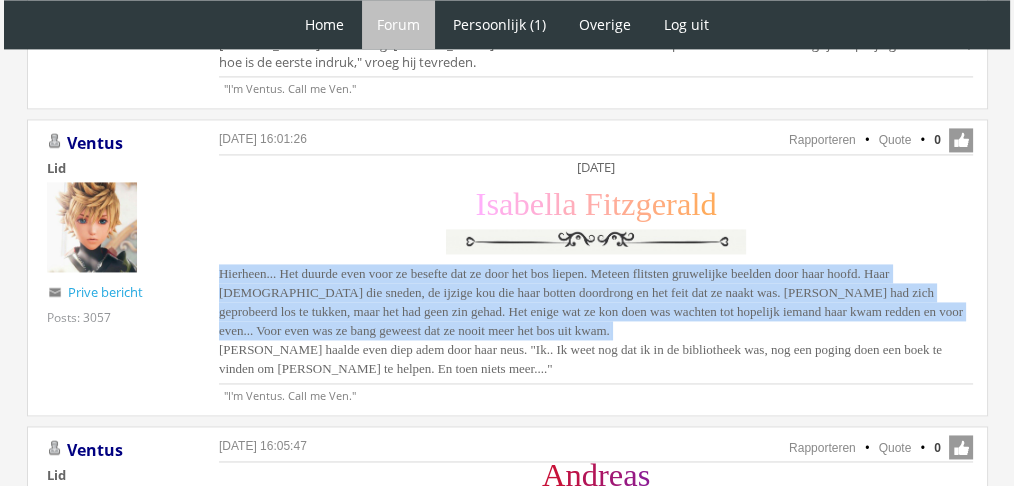 click on "Hierheen... Het duurde even voor ze besefte dat ze door het bos liepen. Meteen flitsten gruwelijke beelden door haar hoofd. Haar polsen die sneden, de ijzige kou die haar botten doordrong en het feit dat ze naakt was. Isa had zich geprobeerd los te tukken, maar het had geen zin gehad. Het enige wat ze kon doen was wachten tot hopelijk iemand haar kwam redden en voor even... Voor even was ze bang geweest dat ze nooit meer het bos uit kwam.
Isabella haalde even diep adem door haar neus. "Ik.. Ik weet nog dat ik in de bibliotheek was, nog een poging doen een boek te vinden om Rosalie te helpen. En toen niets meer...."" at bounding box center [591, 321] 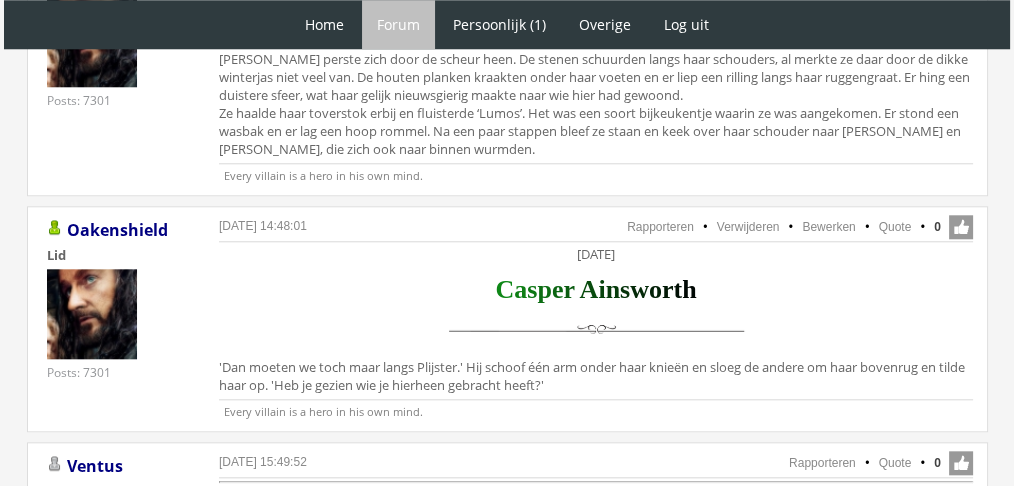 scroll, scrollTop: 2049, scrollLeft: 0, axis: vertical 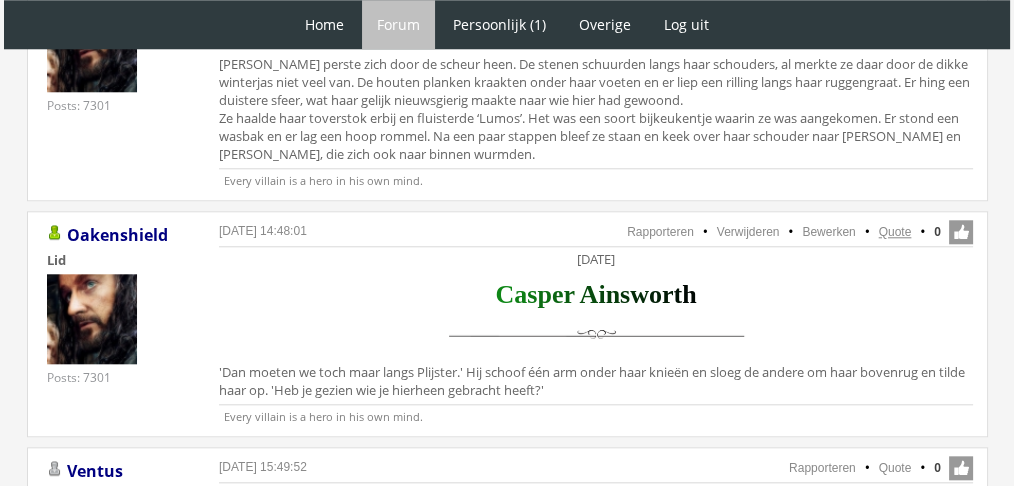click on "Quote" at bounding box center (895, 232) 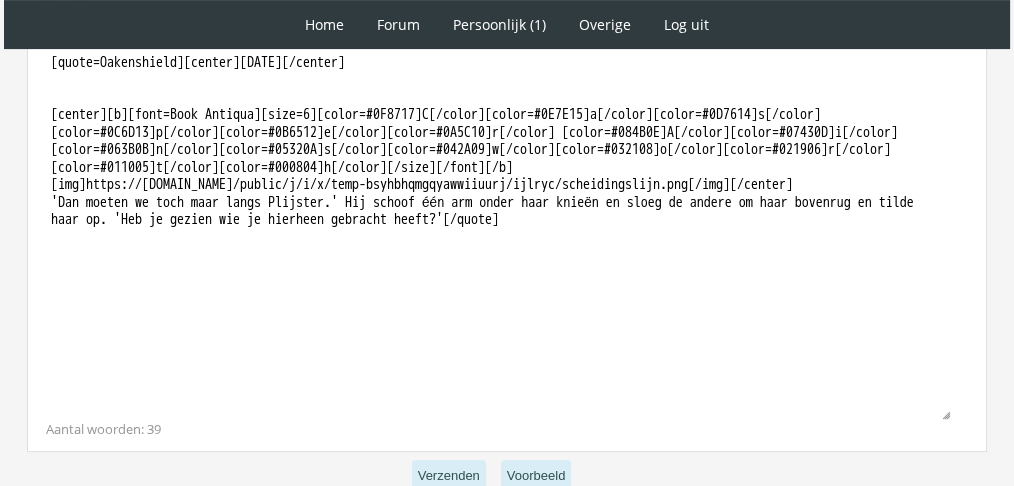 scroll, scrollTop: 0, scrollLeft: 0, axis: both 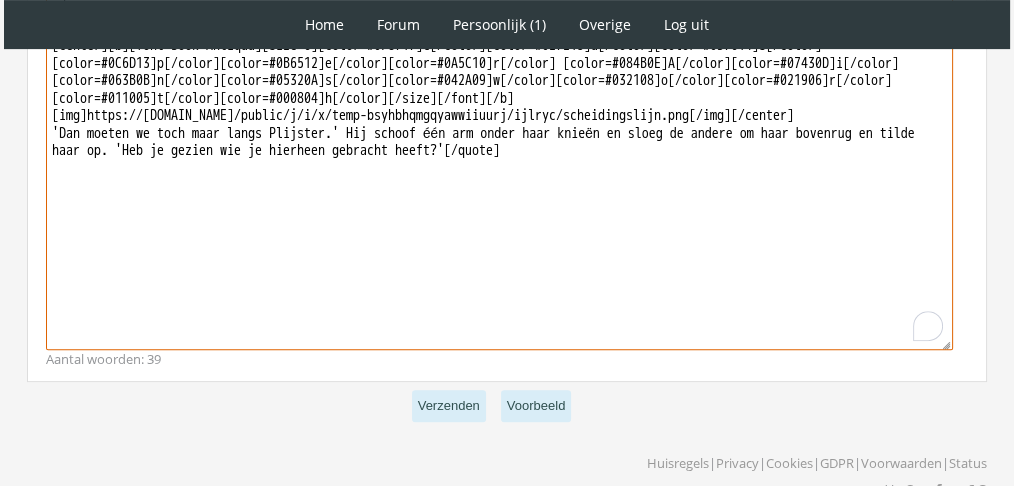 drag, startPoint x: 675, startPoint y: 216, endPoint x: 27, endPoint y: 126, distance: 654.22015 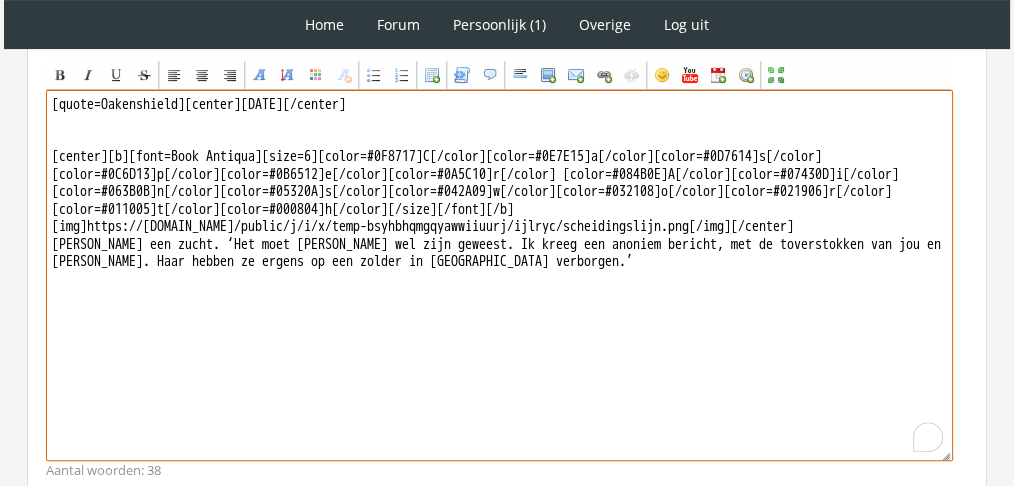 scroll, scrollTop: 625, scrollLeft: 0, axis: vertical 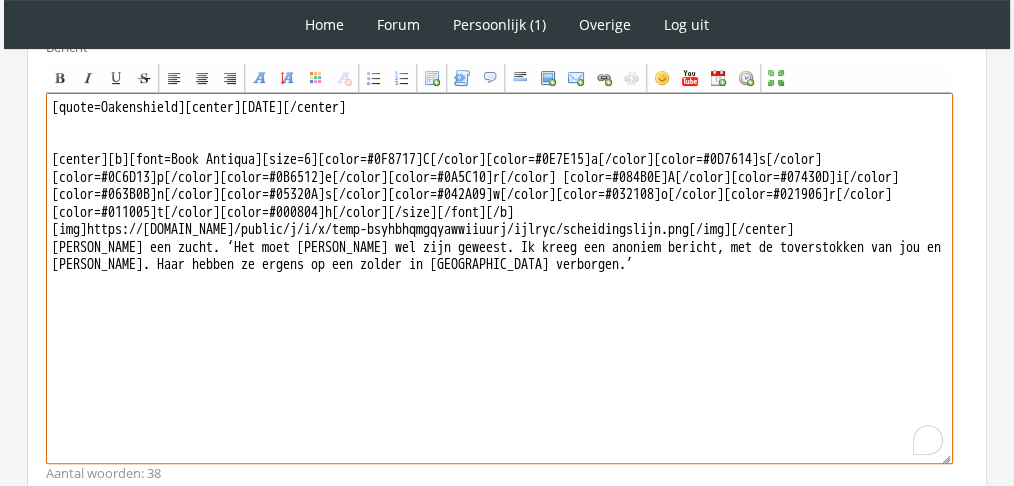 drag, startPoint x: 189, startPoint y: 102, endPoint x: 0, endPoint y: 43, distance: 197.99495 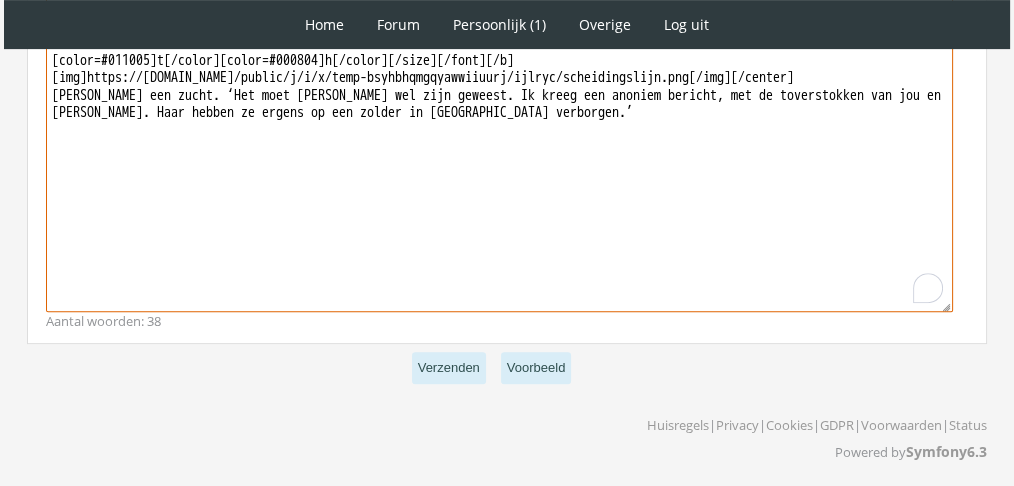 type on "[center]Vrijdag 26 november[/center]
[center][b][font=Book Antiqua][size=6][color=#0F8717]C[/color][color=#0E7E15]a[/color][color=#0D7614]s[/color][color=#0C6D13]p[/color][color=#0B6512]e[/color][color=#0A5C10]r[/color] [color=#084B0E]A[/color][color=#07430D]i[/color][color=#063B0B]n[/color][color=#05320A]s[/color][color=#042A09]w[/color][color=#032108]o[/color][color=#021906]r[/color][color=#011005]t[/color][color=#000804]h[/color][/size][/font][/b]
[img]https://f.eu1.jwwb.nl/public/j/i/x/temp-bsyhbhqmgqyawwiiuurj/ijlryc/scheidingslijn.png[/img][/center]
Casper verbeet een zucht. ‘Het moet Hector wel zijn geweest. Ik kreeg een anoniem bericht, met de toverstokken van jou en Rosalie. Haar hebben ze ergens op een zolder in Hogwarts verborgen.’" 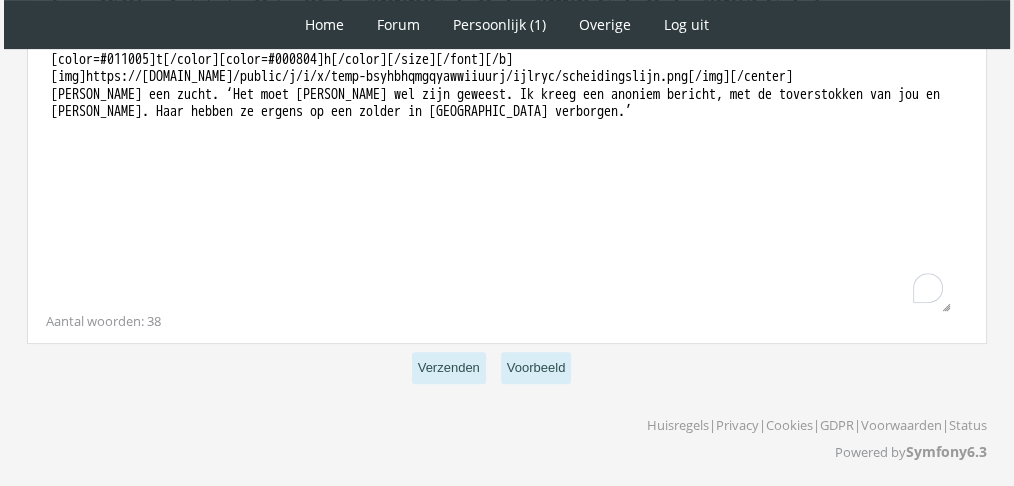 scroll, scrollTop: 776, scrollLeft: 0, axis: vertical 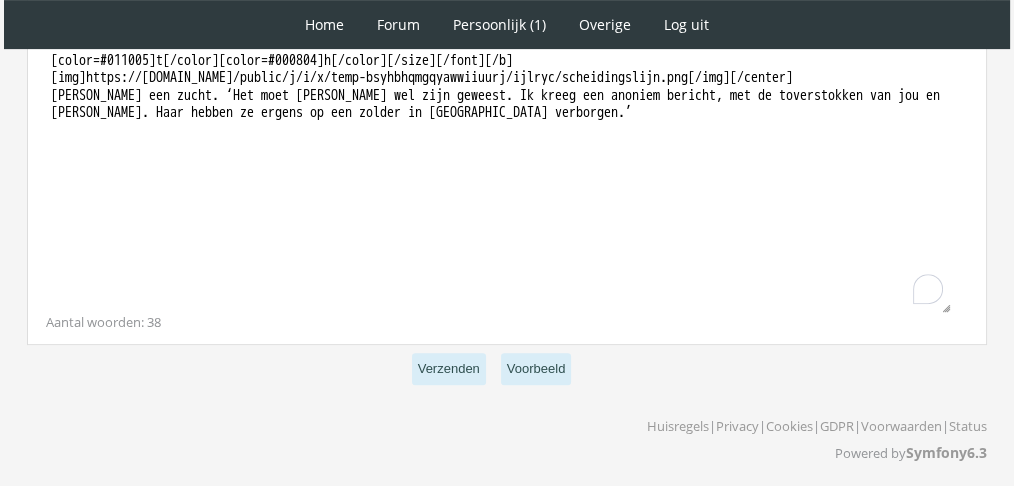 click on "Verzenden
Voorbeeld" at bounding box center (507, 369) 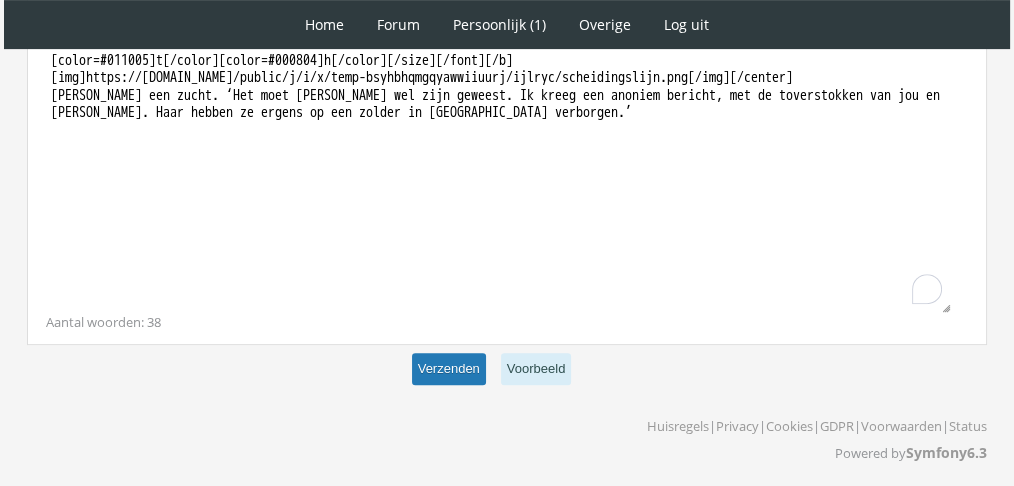 click on "Verzenden" at bounding box center (449, 369) 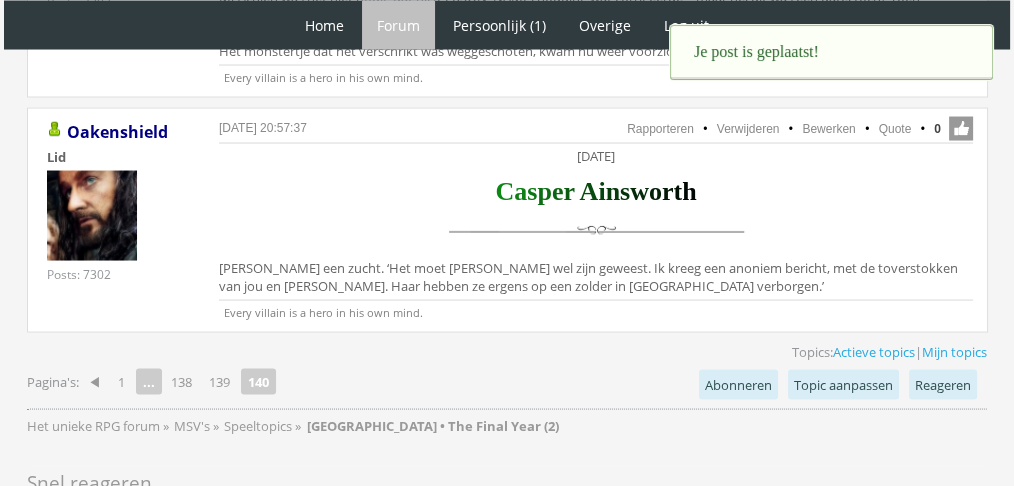 scroll, scrollTop: 0, scrollLeft: 0, axis: both 